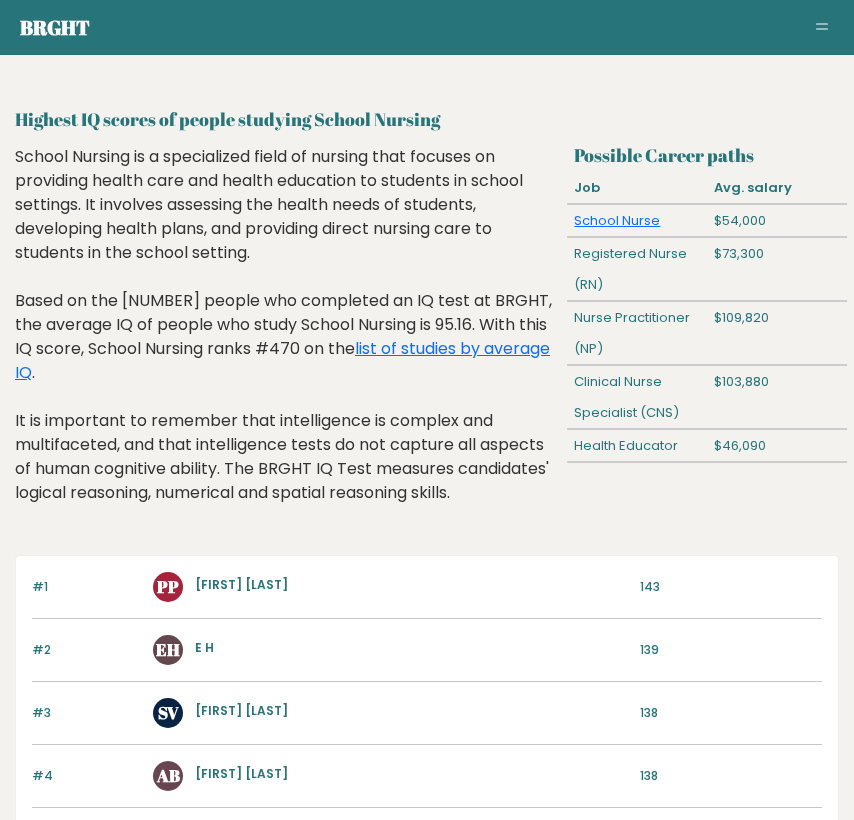 scroll, scrollTop: 0, scrollLeft: 0, axis: both 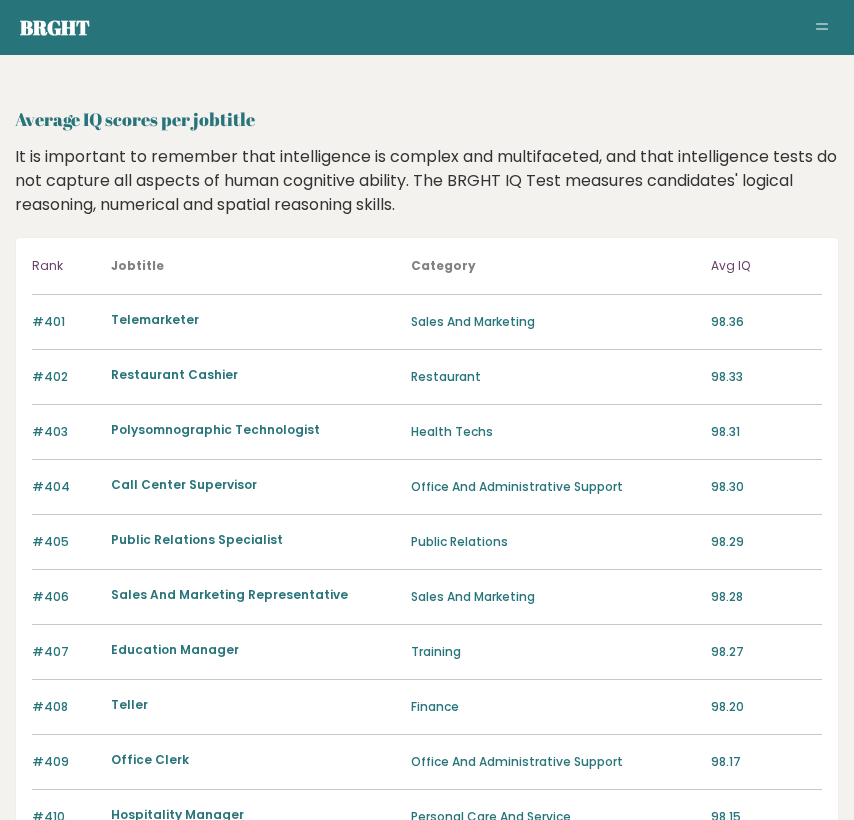 click at bounding box center (822, 28) 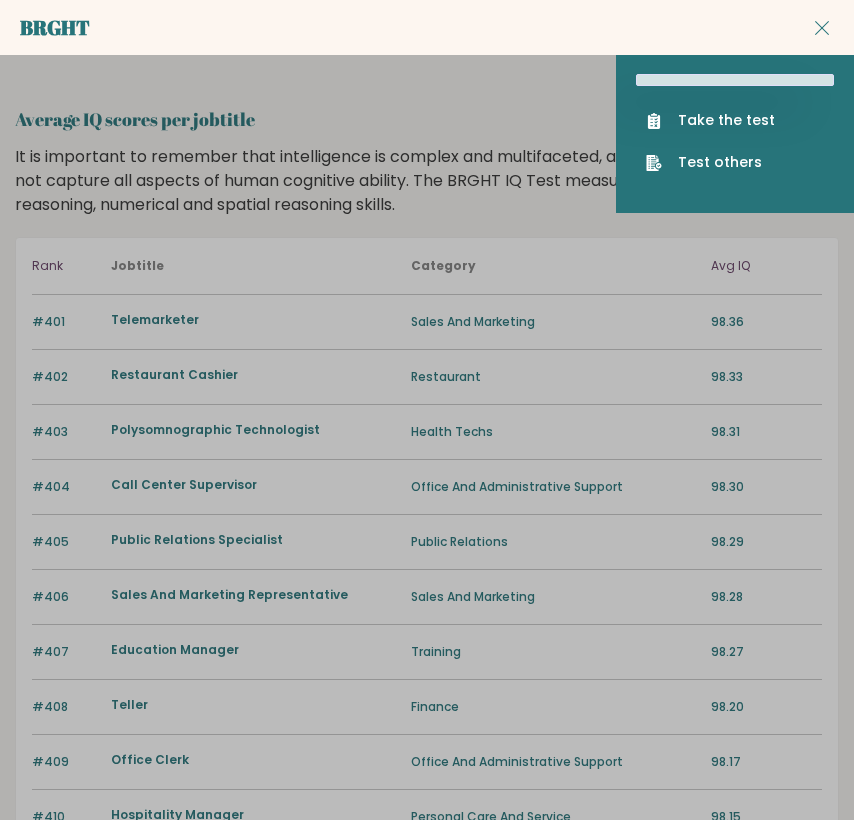 click at bounding box center [822, 28] 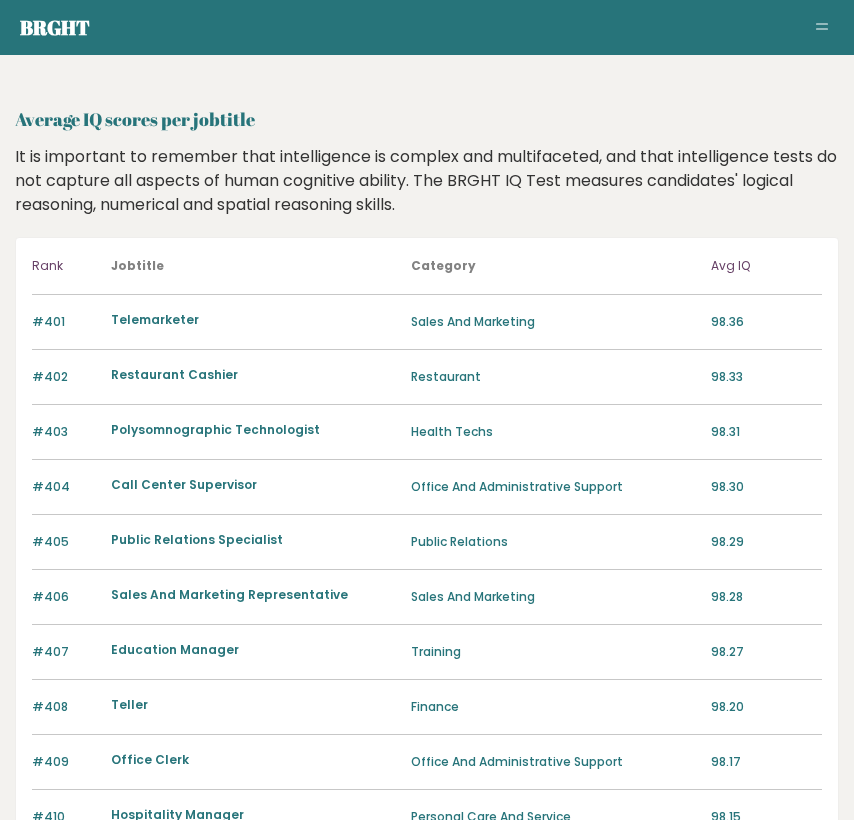 click at bounding box center (822, 28) 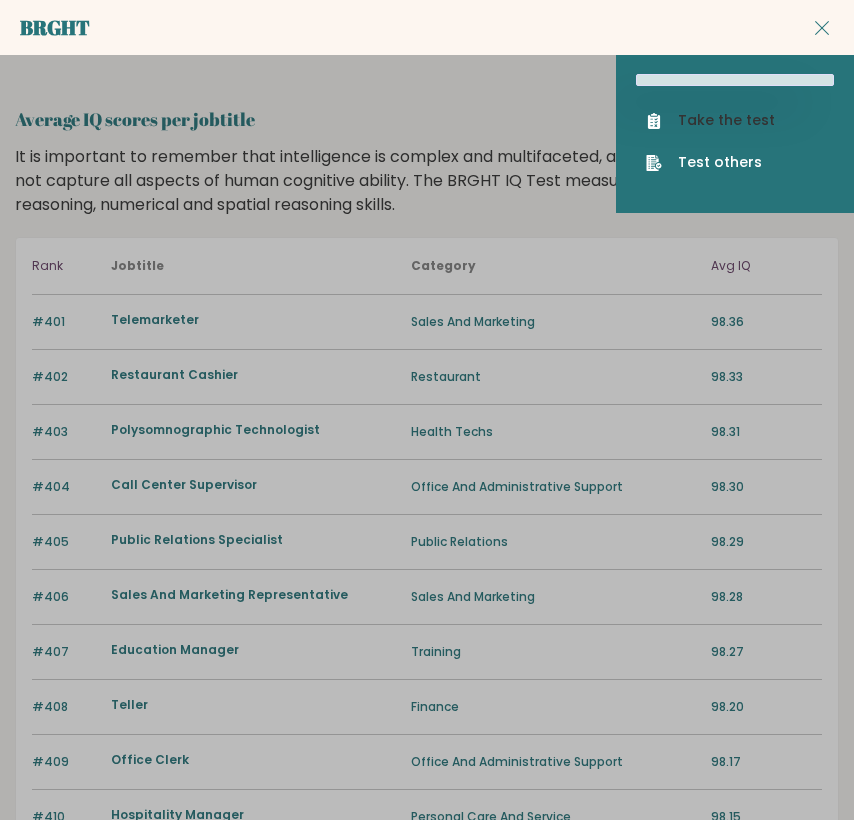 click on "Take the test" at bounding box center [735, 120] 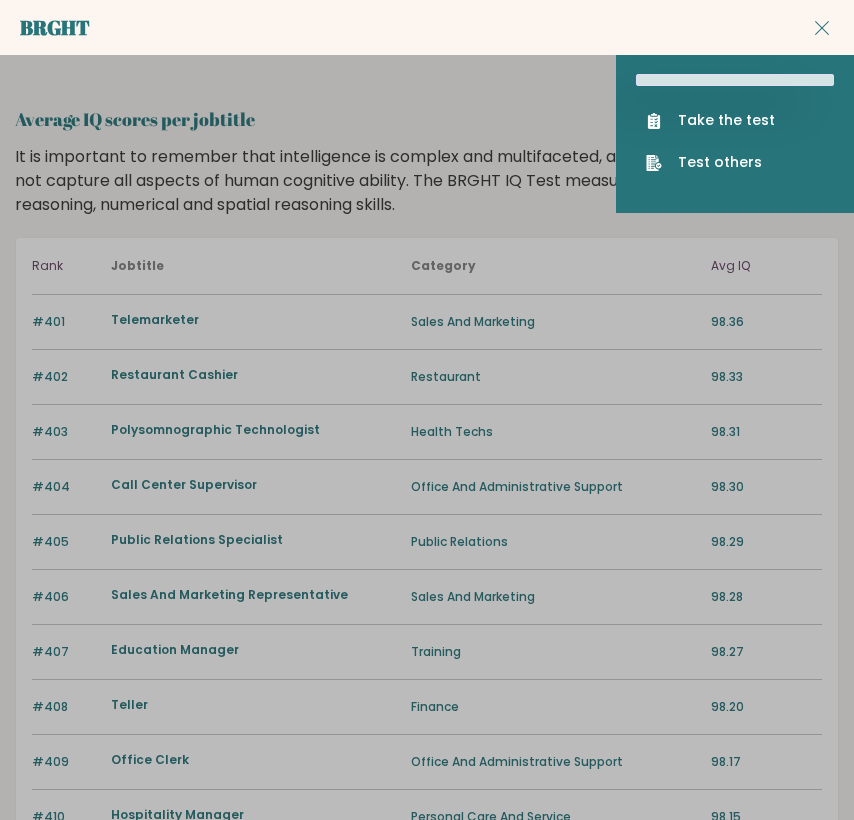 click at bounding box center (427, 70) 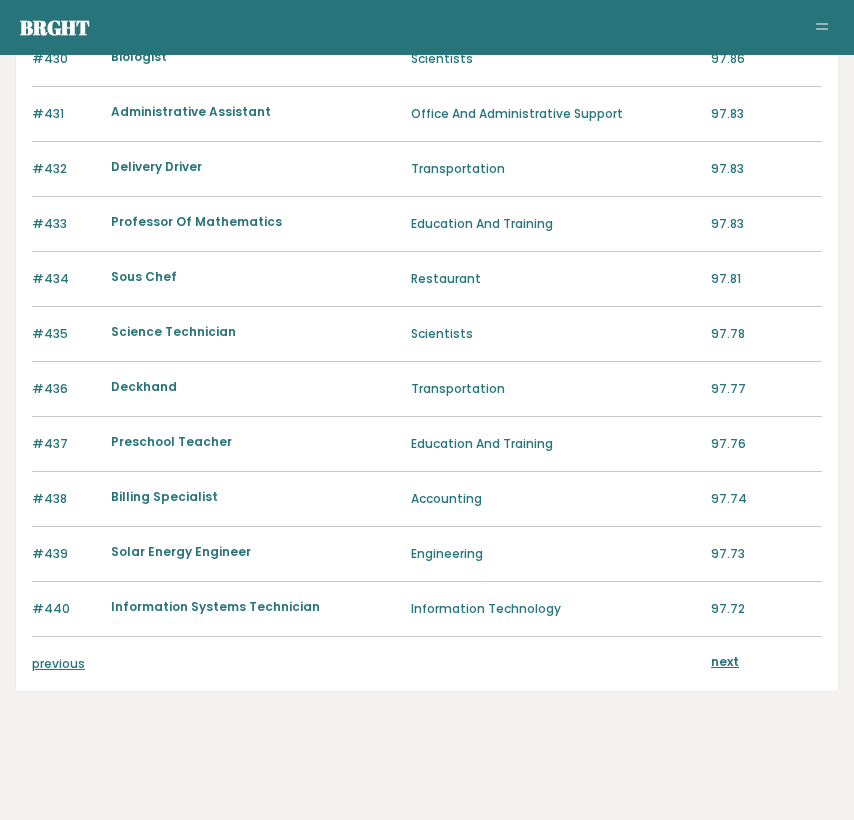 scroll, scrollTop: 1858, scrollLeft: 0, axis: vertical 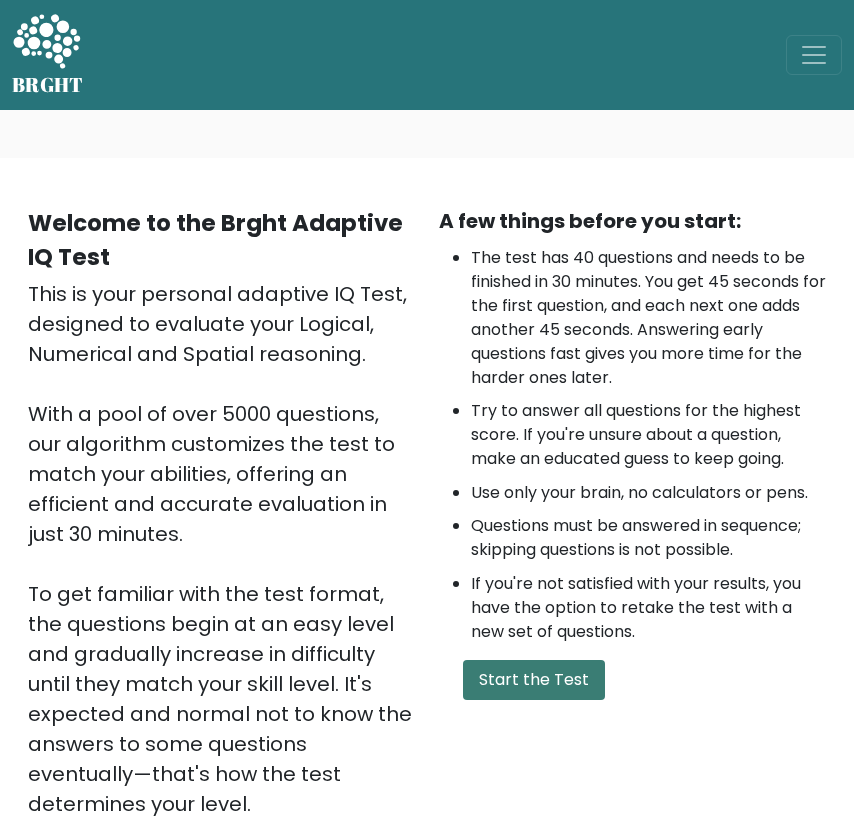 click on "Start the Test" at bounding box center (534, 680) 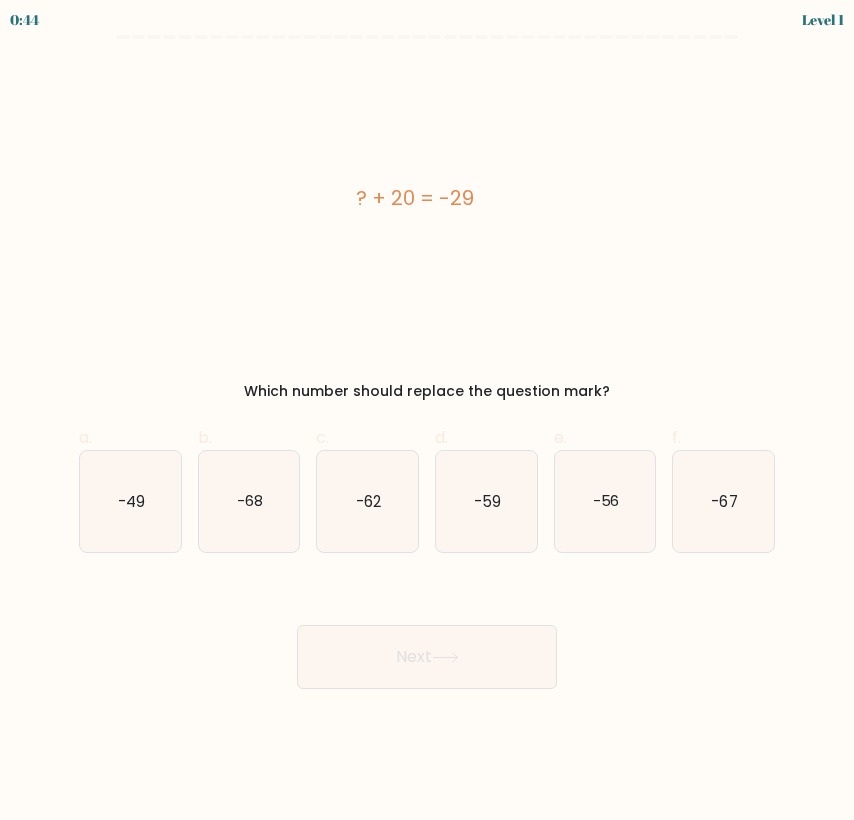 scroll, scrollTop: 0, scrollLeft: 0, axis: both 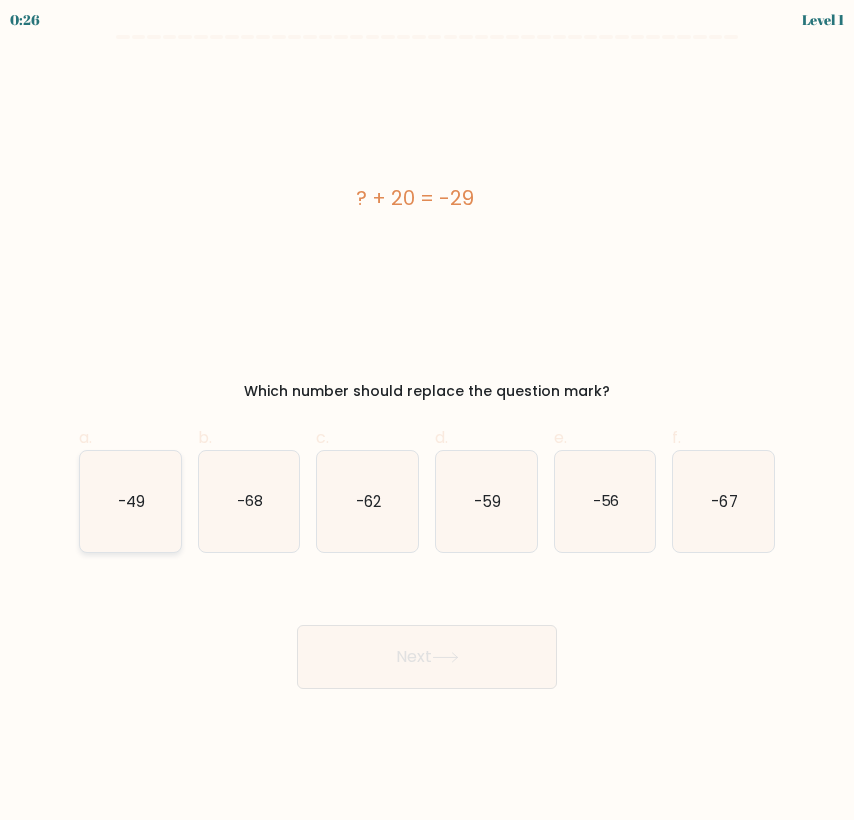 click on "-49" at bounding box center (130, 501) 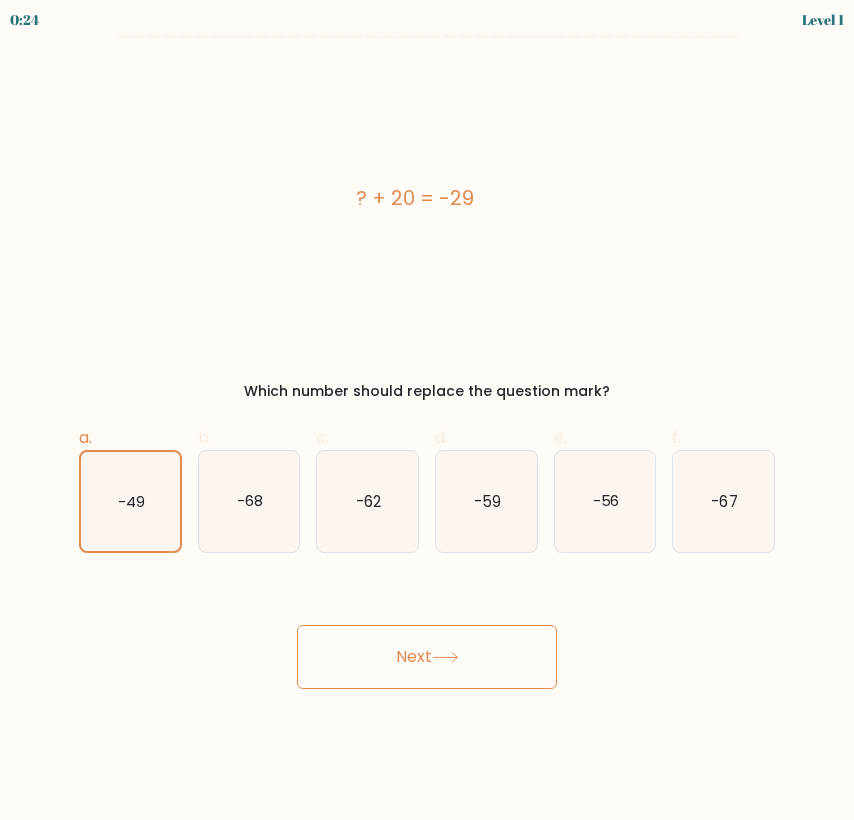 click on "Next" at bounding box center [427, 657] 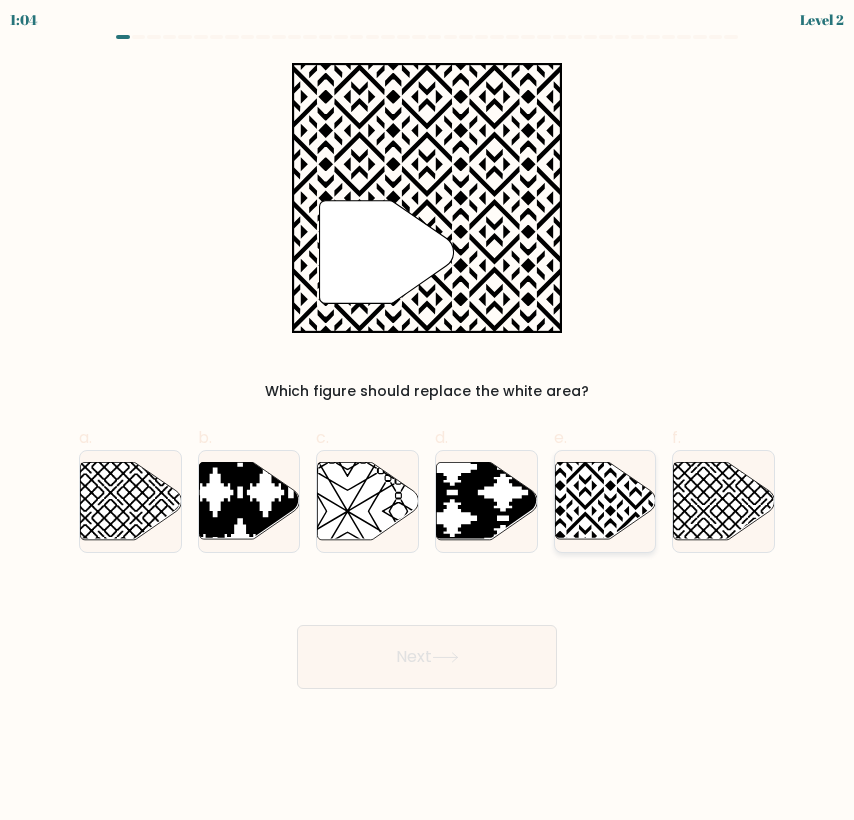 click at bounding box center (635, 460) 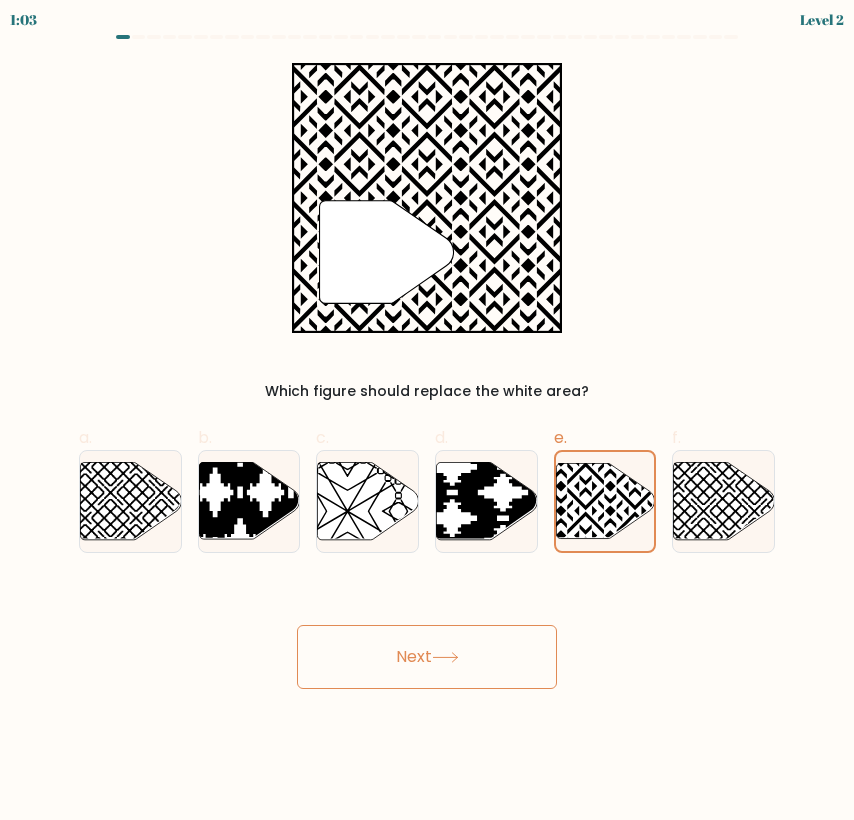 click on "Next" at bounding box center [427, 657] 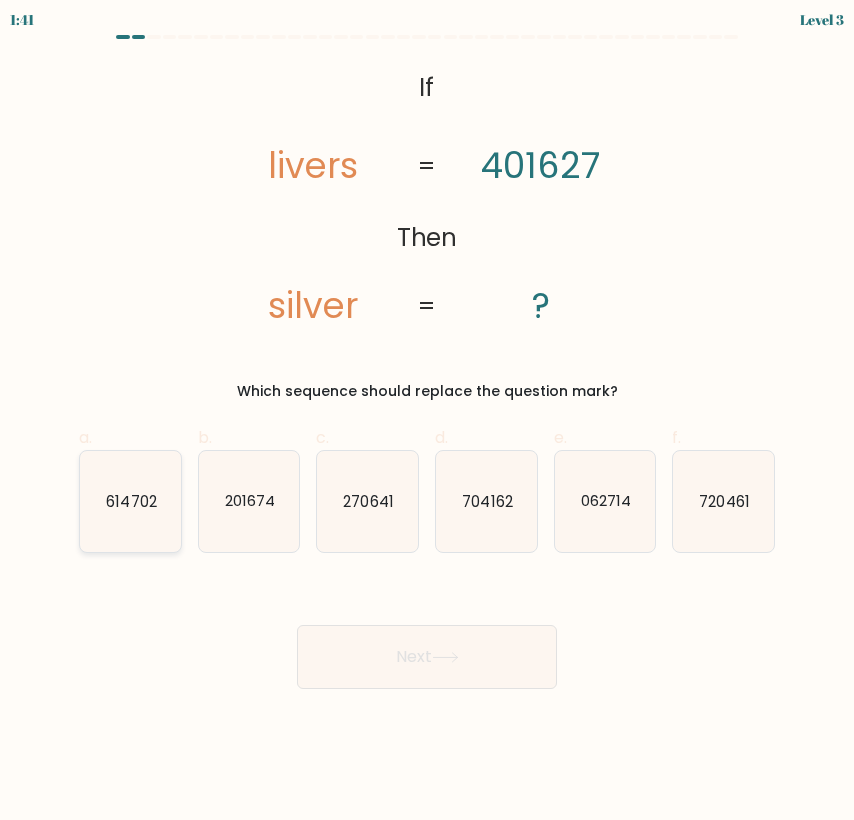 click on "614702" at bounding box center [130, 501] 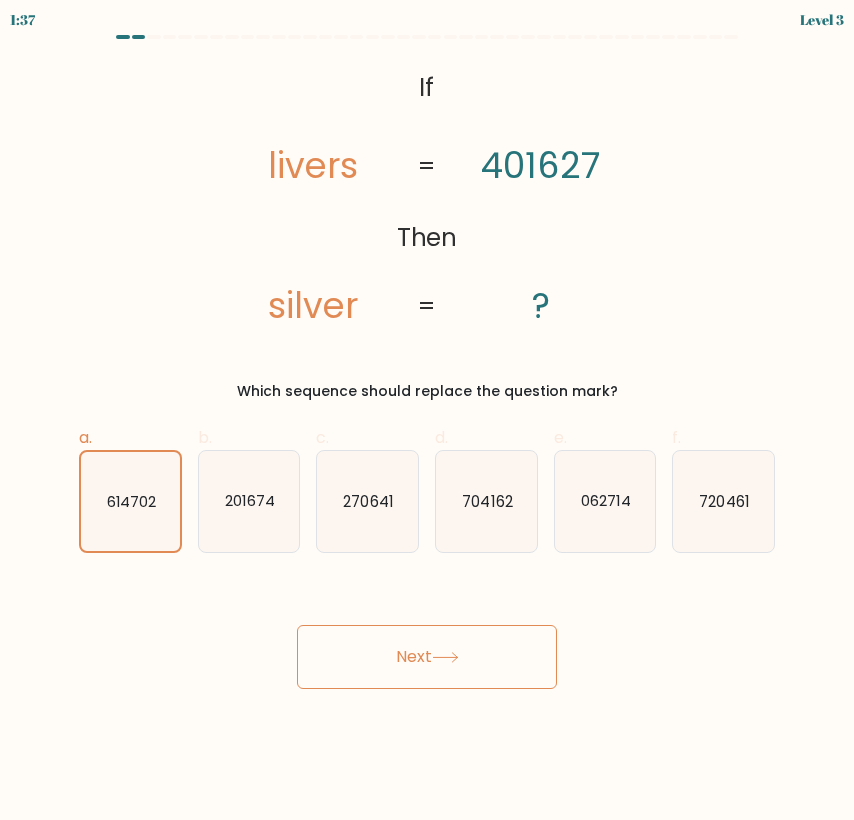 click on "Next" at bounding box center (427, 657) 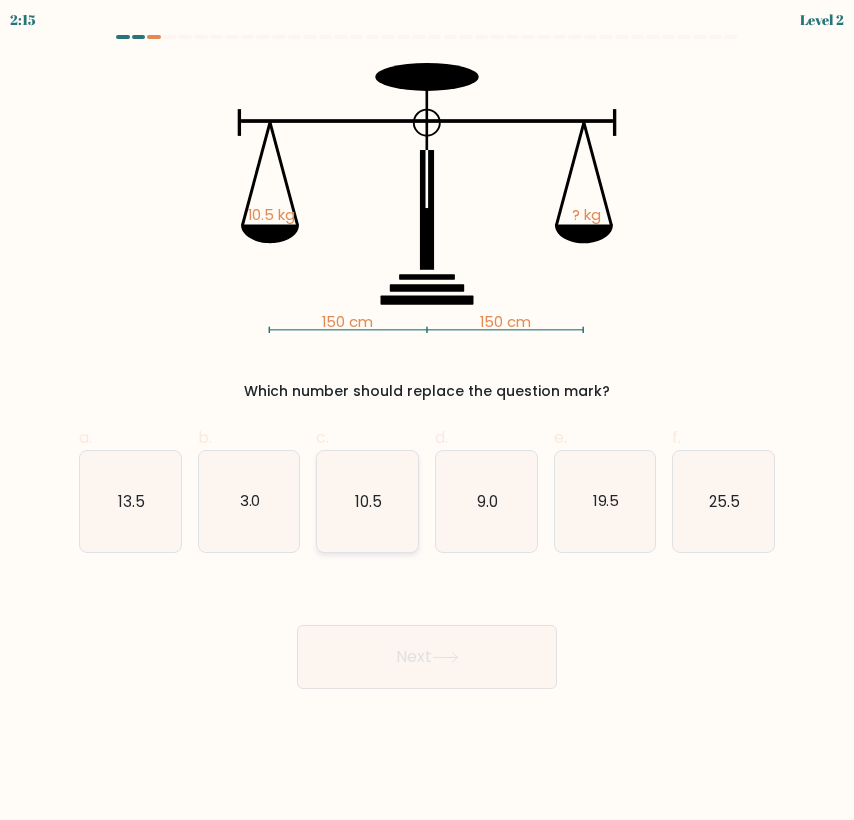 click on "10.5" at bounding box center [367, 501] 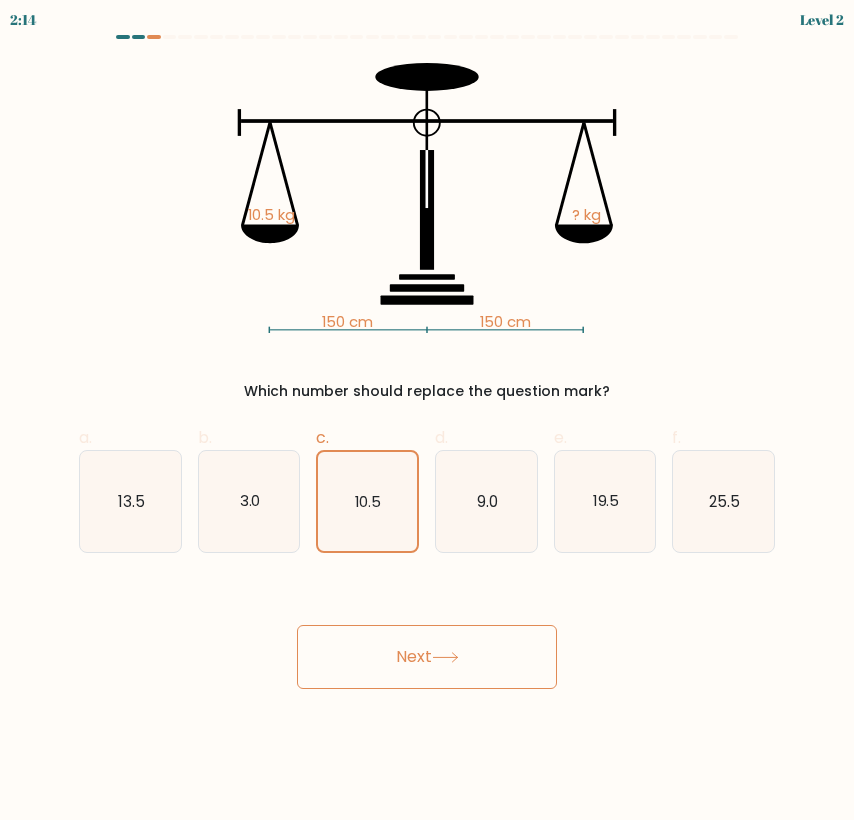 click on "Next" at bounding box center [427, 657] 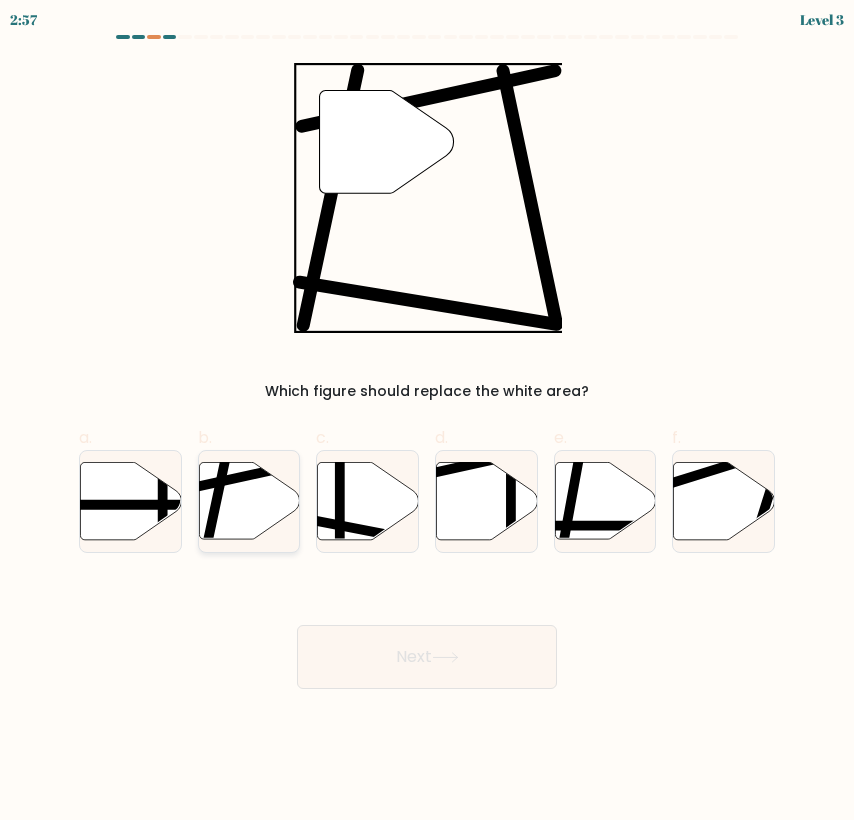 click at bounding box center [249, 500] 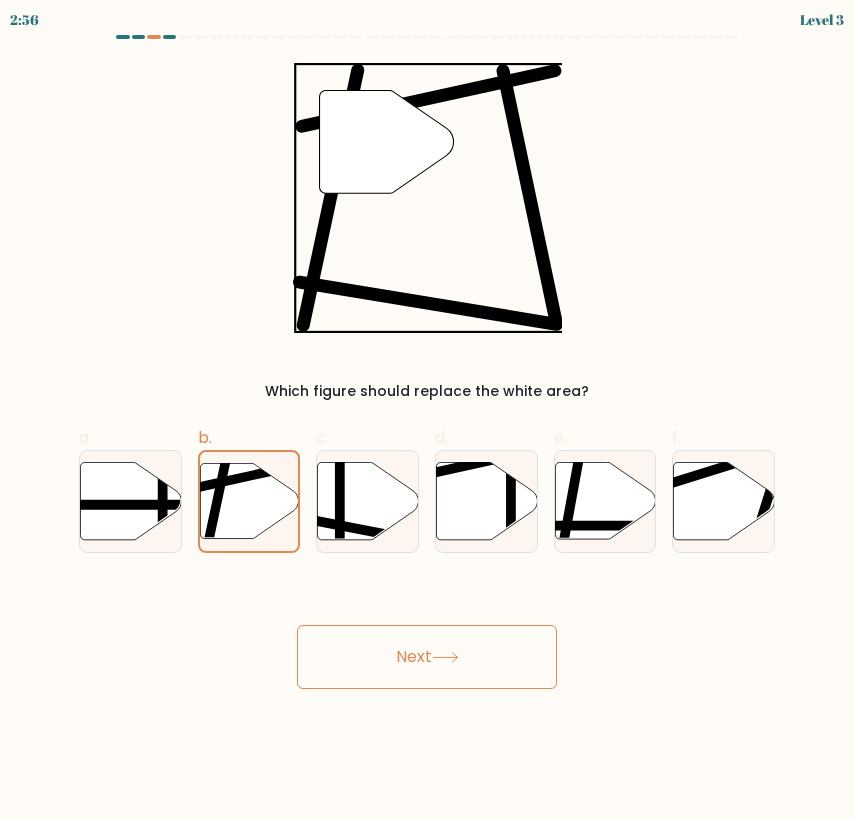 click on "Next" at bounding box center [427, 657] 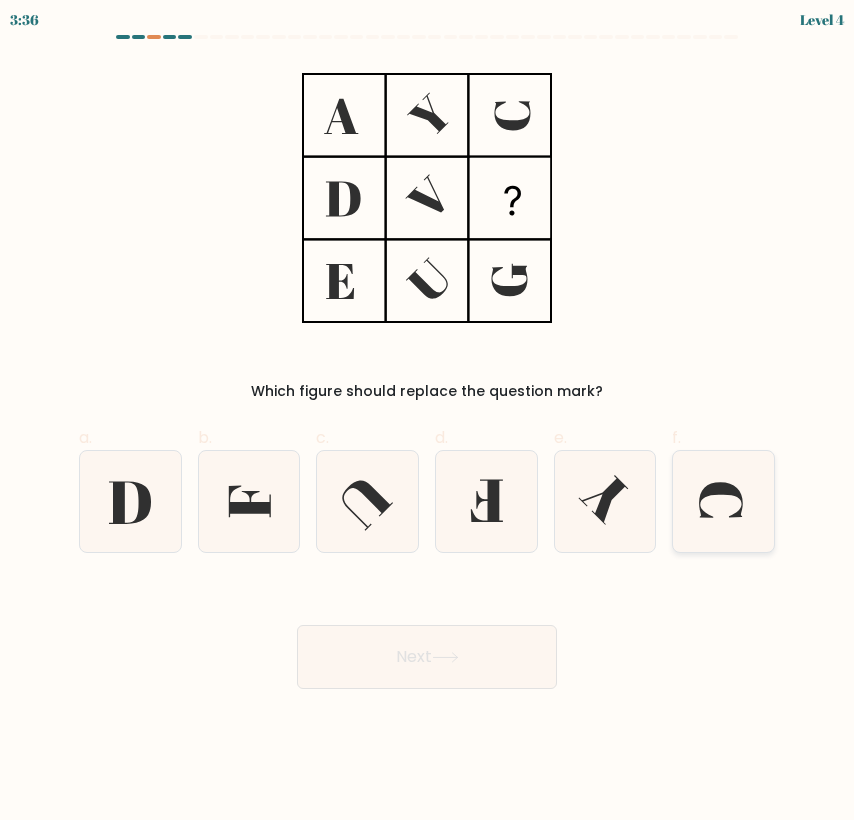 click at bounding box center [723, 501] 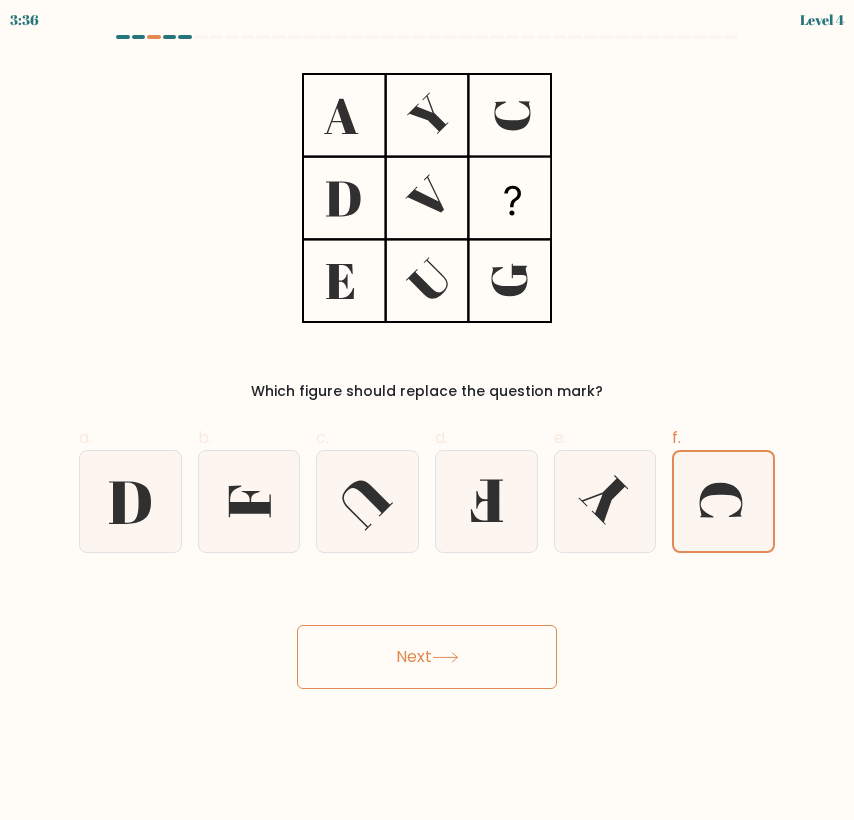 click on "Next" at bounding box center [427, 657] 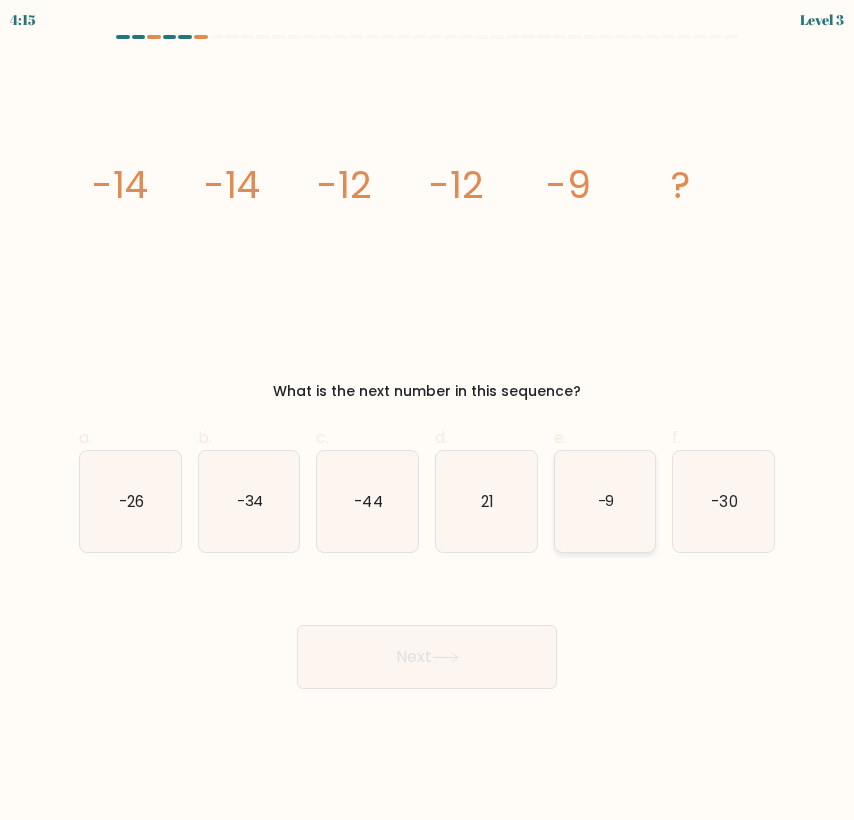 click on "-9" at bounding box center (605, 501) 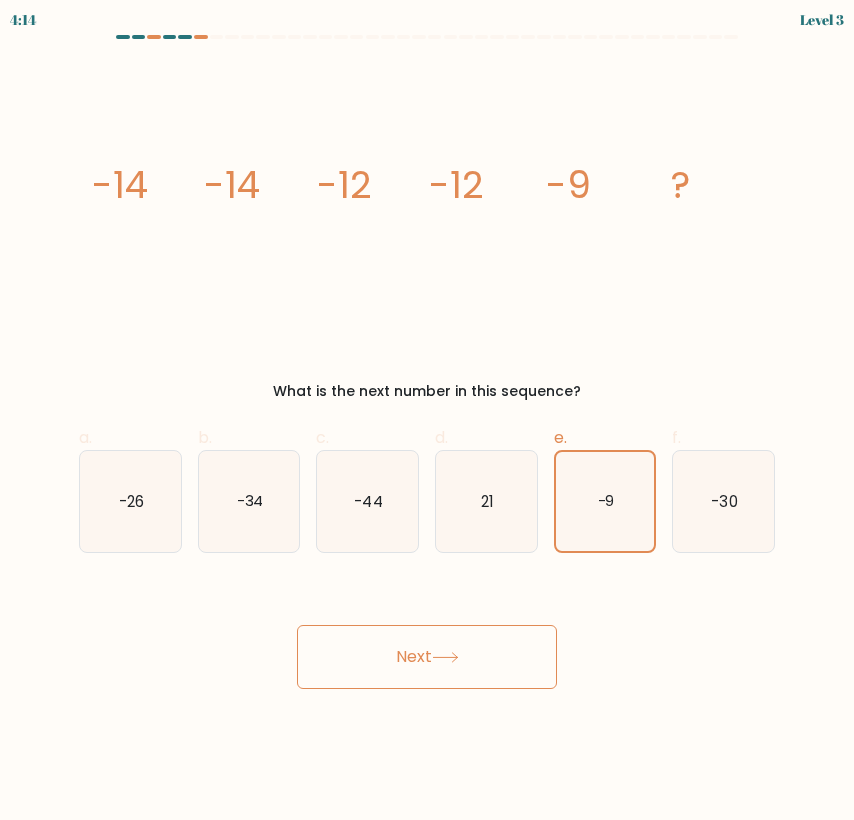 click on "Next" at bounding box center [427, 657] 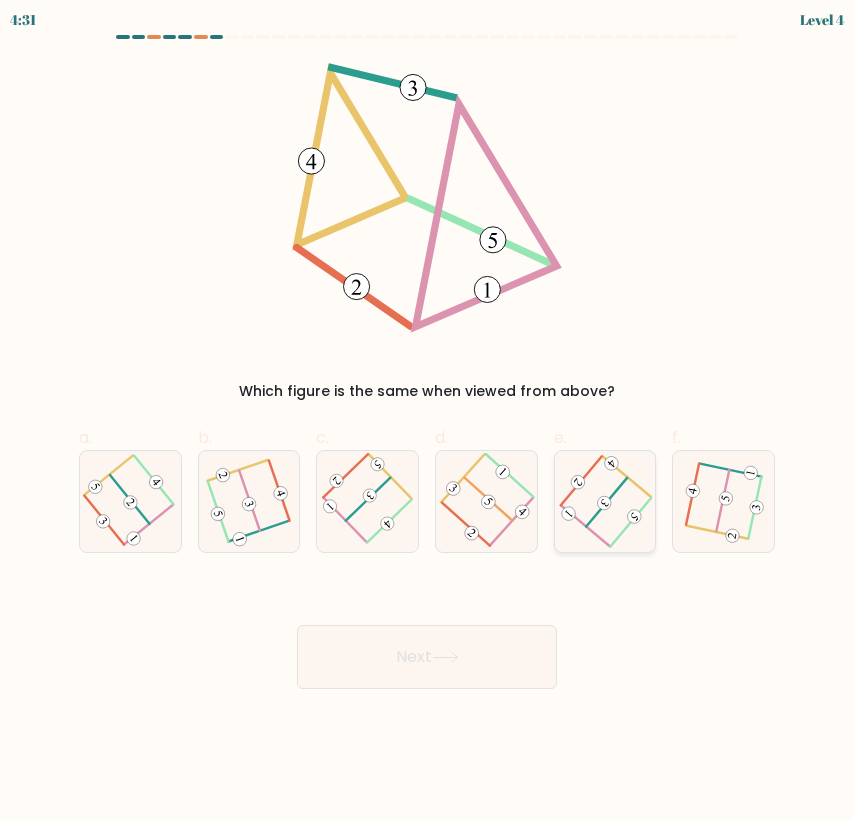 click at bounding box center [605, 501] 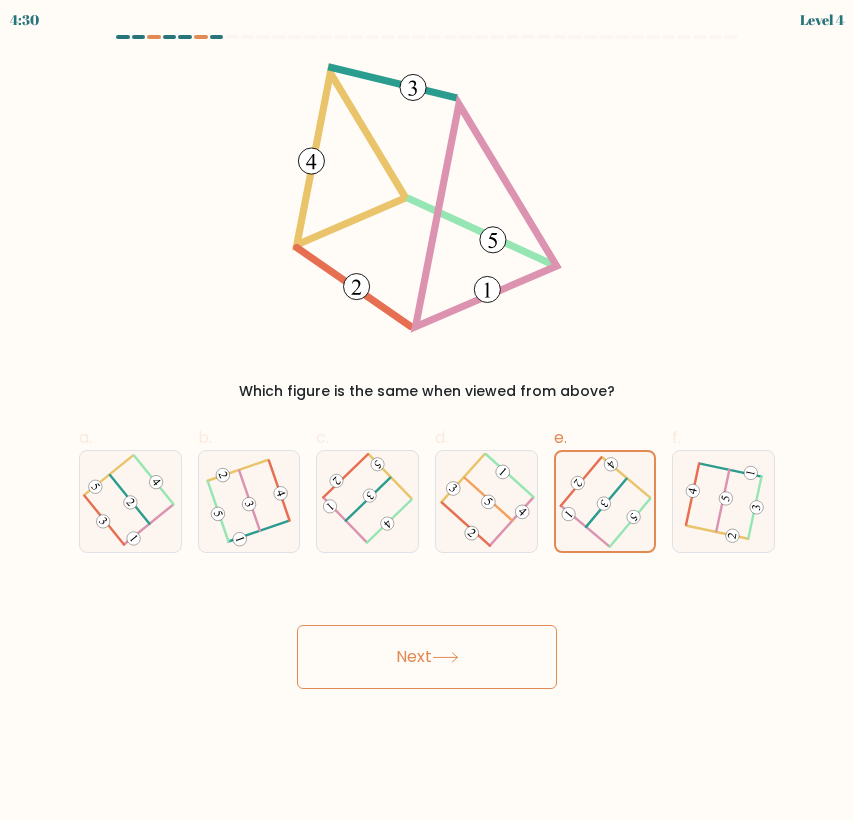 click on "Next" at bounding box center [427, 657] 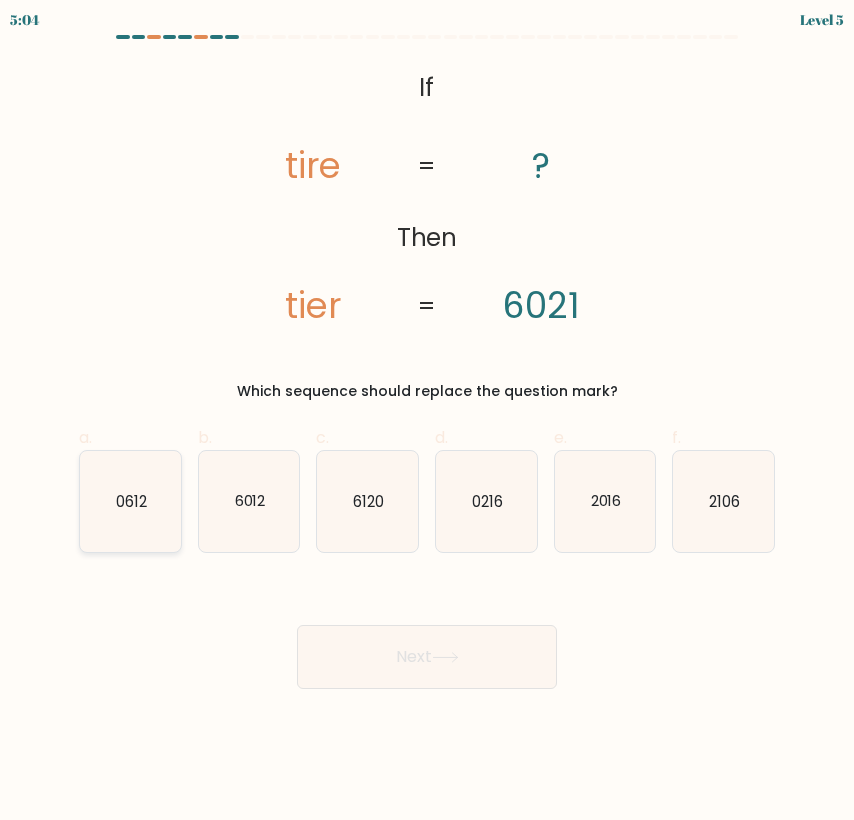 click on "0612" at bounding box center [130, 501] 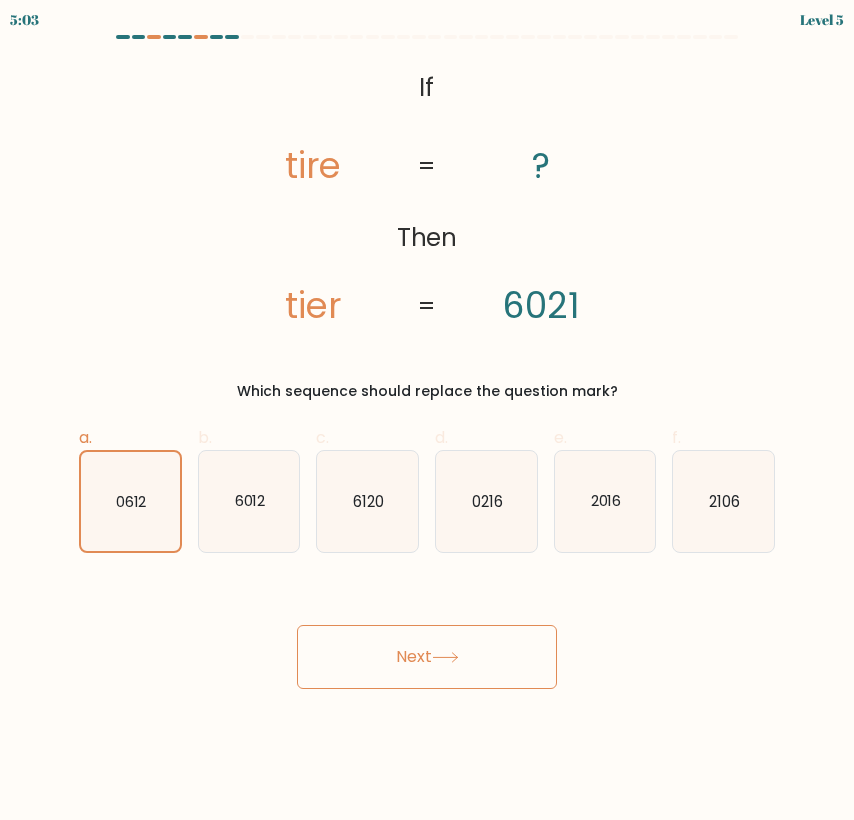 click on "Next" at bounding box center (427, 657) 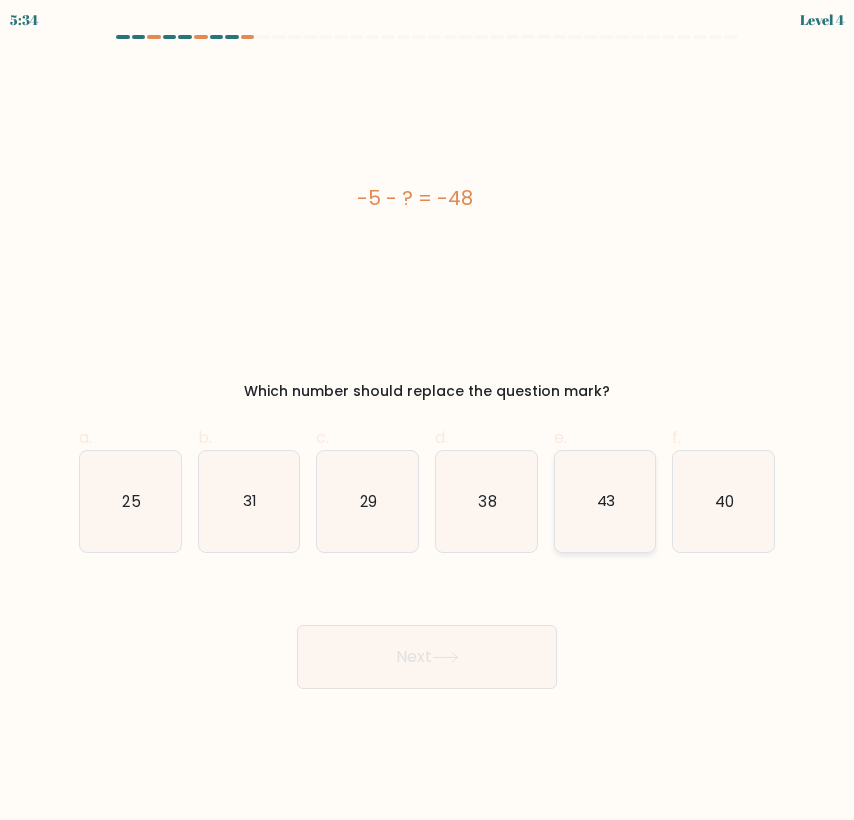 click on "43" at bounding box center [605, 501] 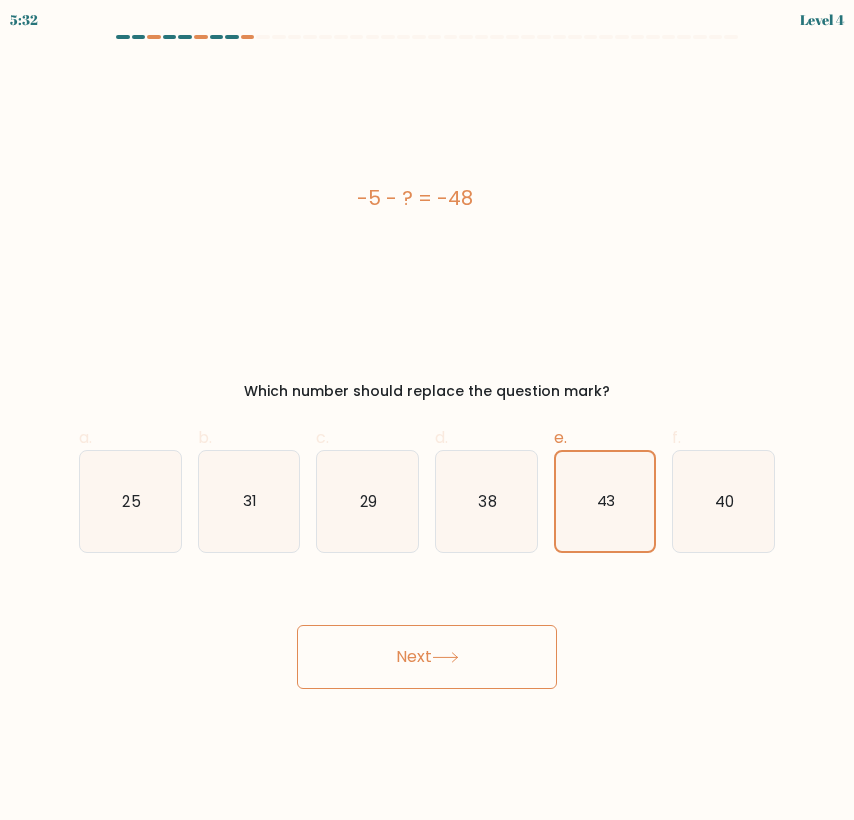 click on "Next" at bounding box center (427, 657) 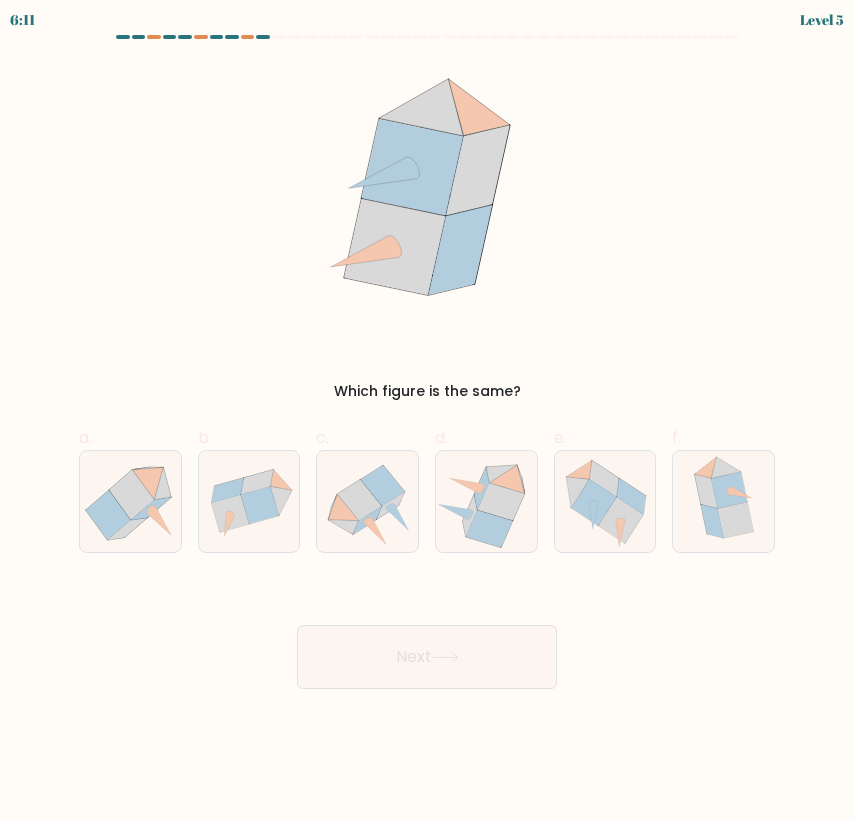 drag, startPoint x: 380, startPoint y: 271, endPoint x: 565, endPoint y: 279, distance: 185.1729 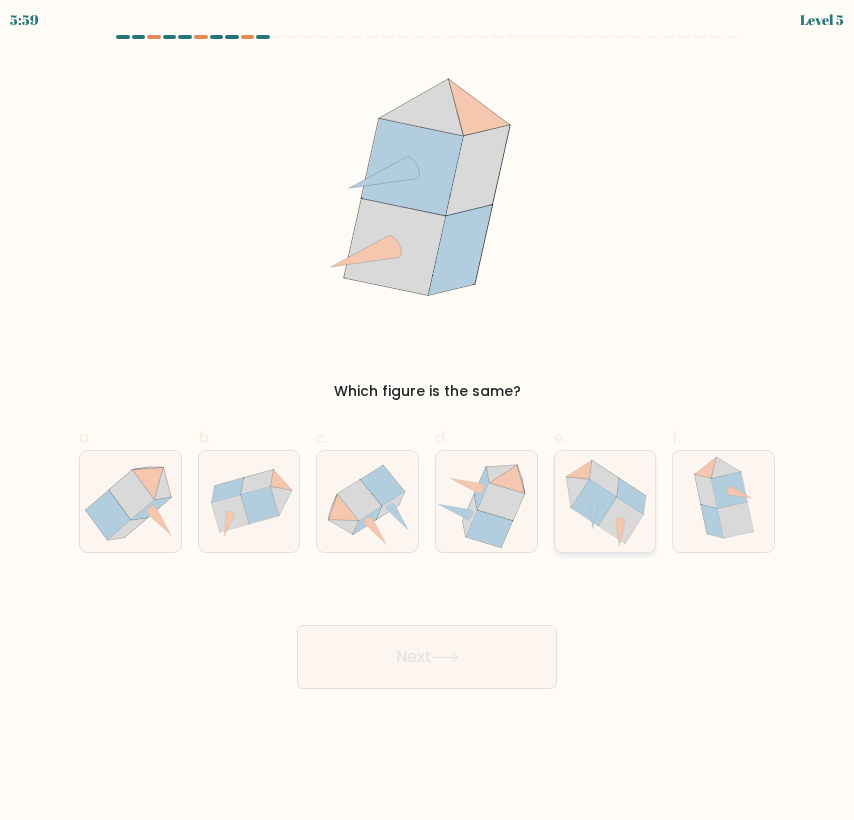 click at bounding box center (620, 521) 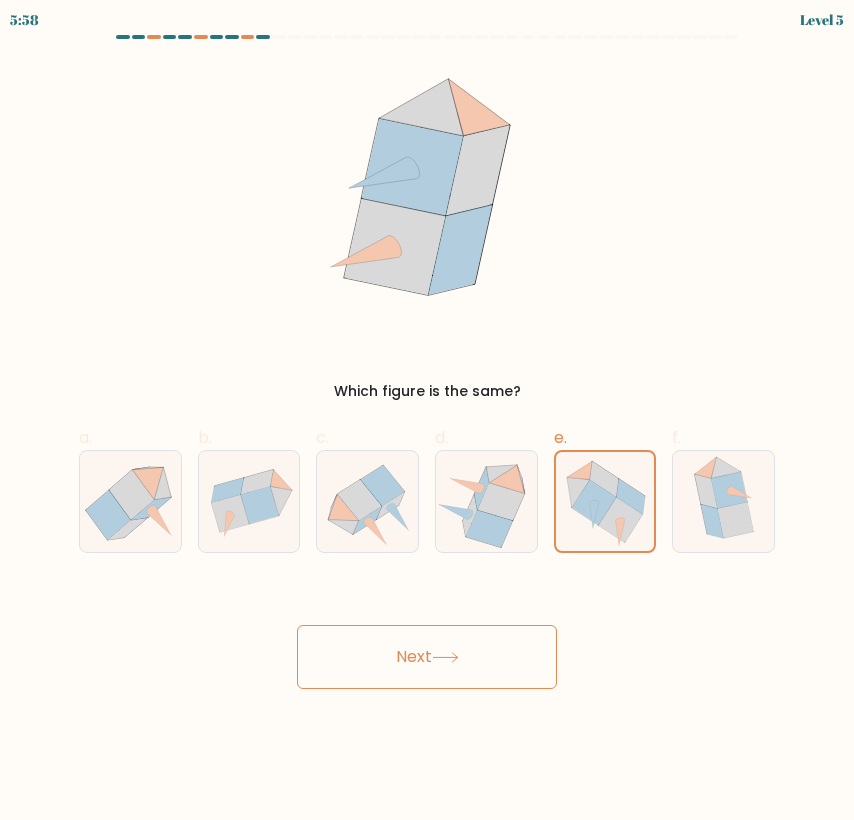 click on "Next" at bounding box center [427, 657] 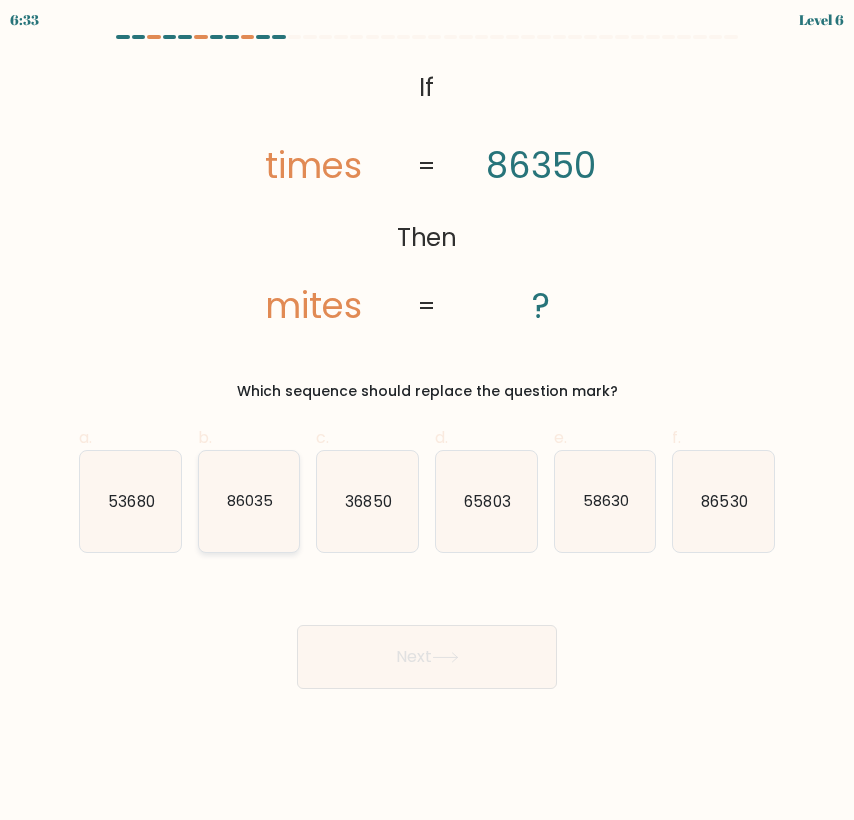 click on "86035" at bounding box center [249, 501] 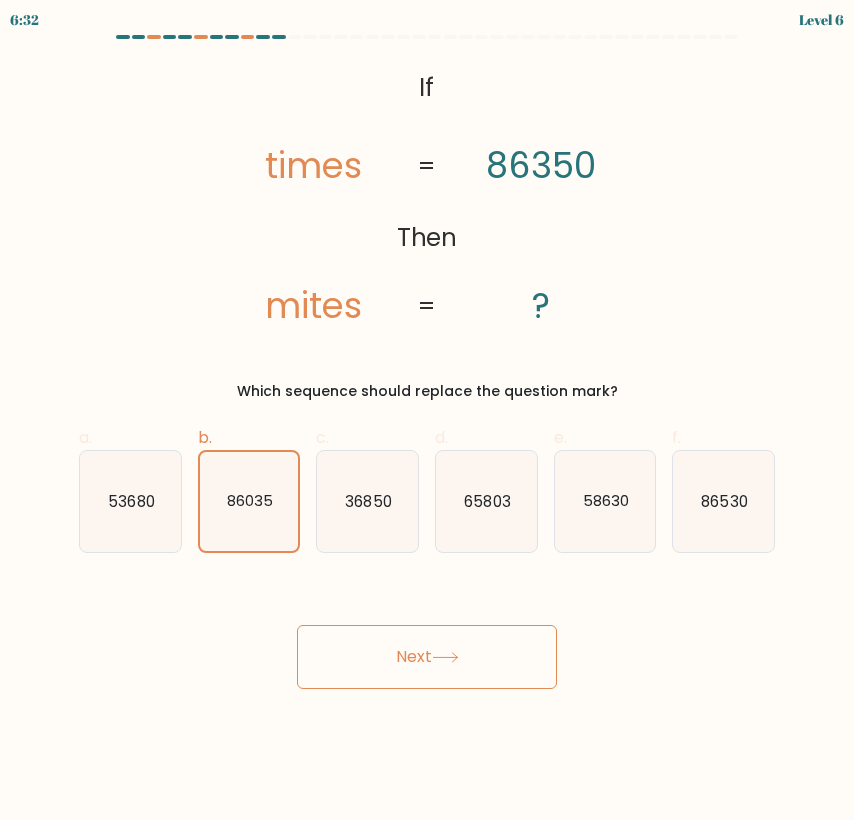 click on "Next" at bounding box center [427, 657] 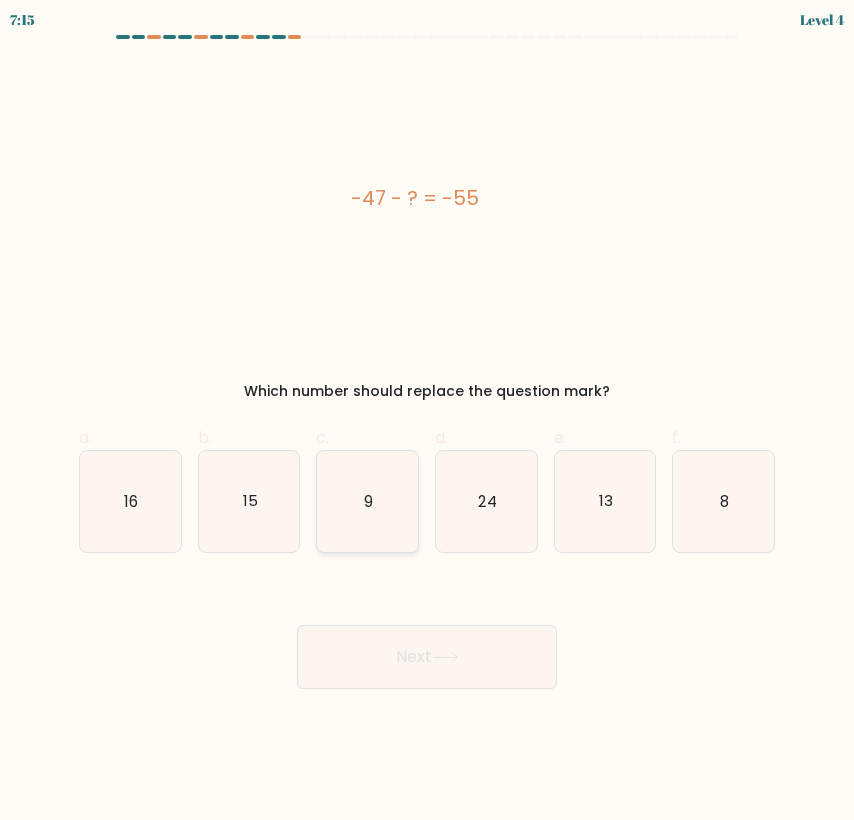 click on "9" at bounding box center (367, 501) 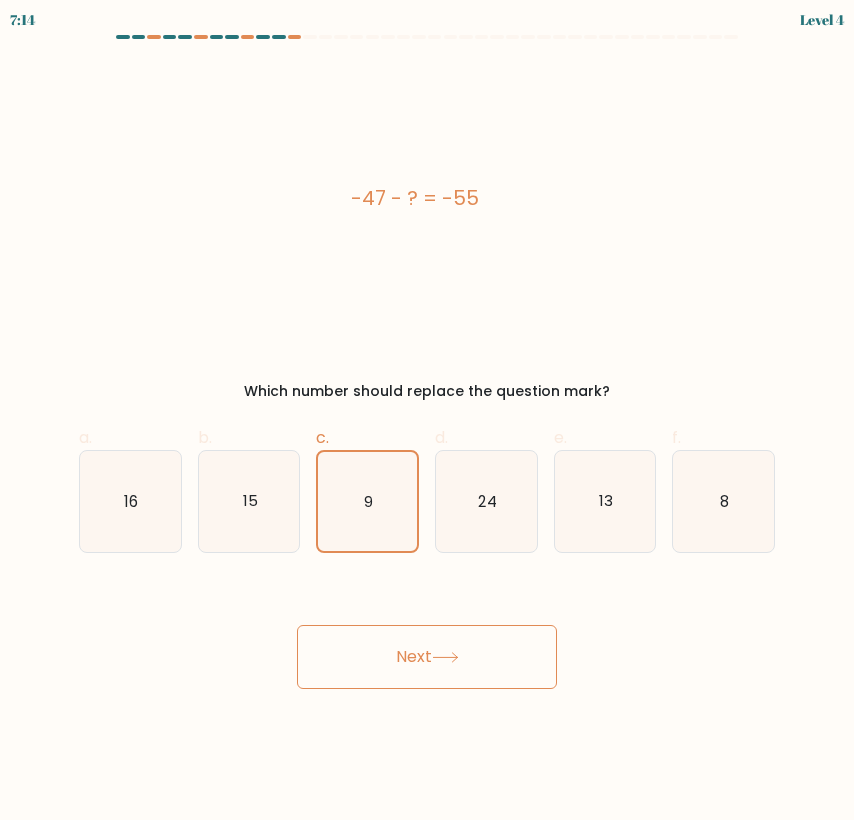 click on "Next" at bounding box center [427, 657] 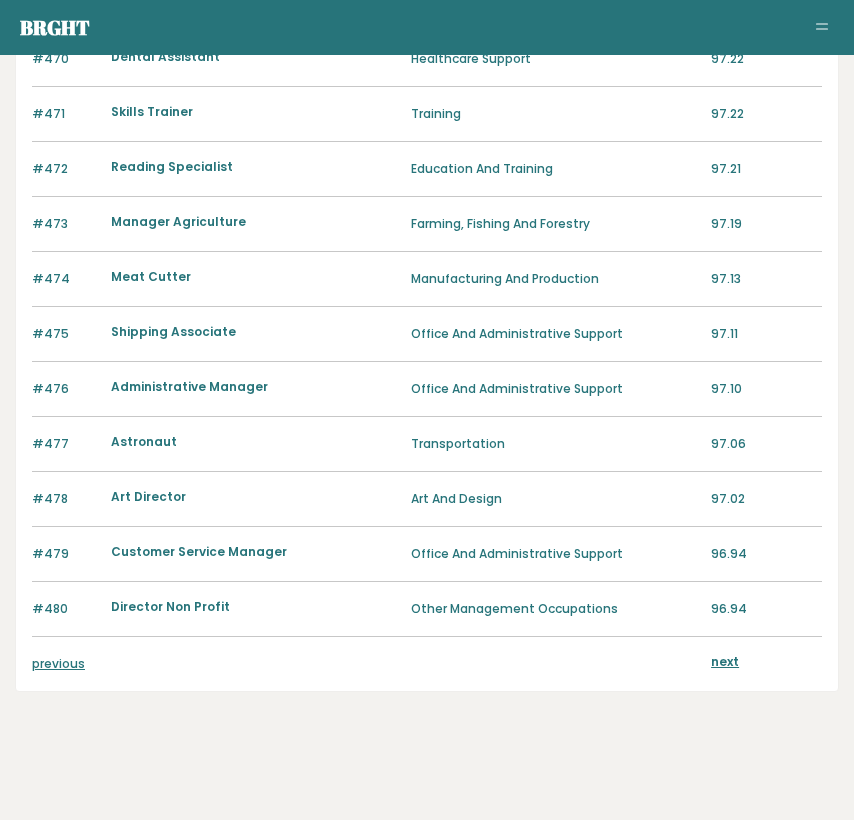 scroll, scrollTop: 1858, scrollLeft: 0, axis: vertical 